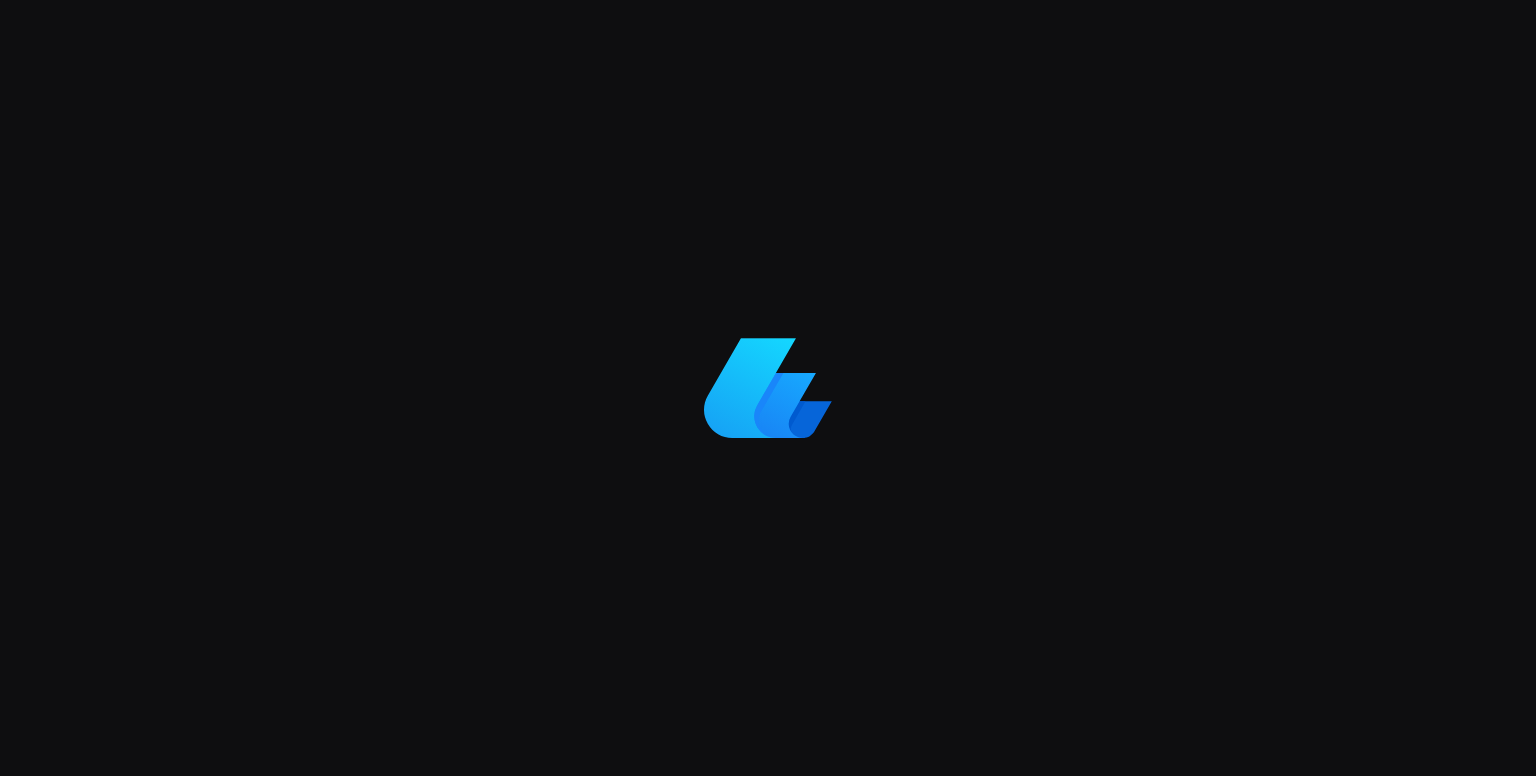 scroll, scrollTop: 0, scrollLeft: 0, axis: both 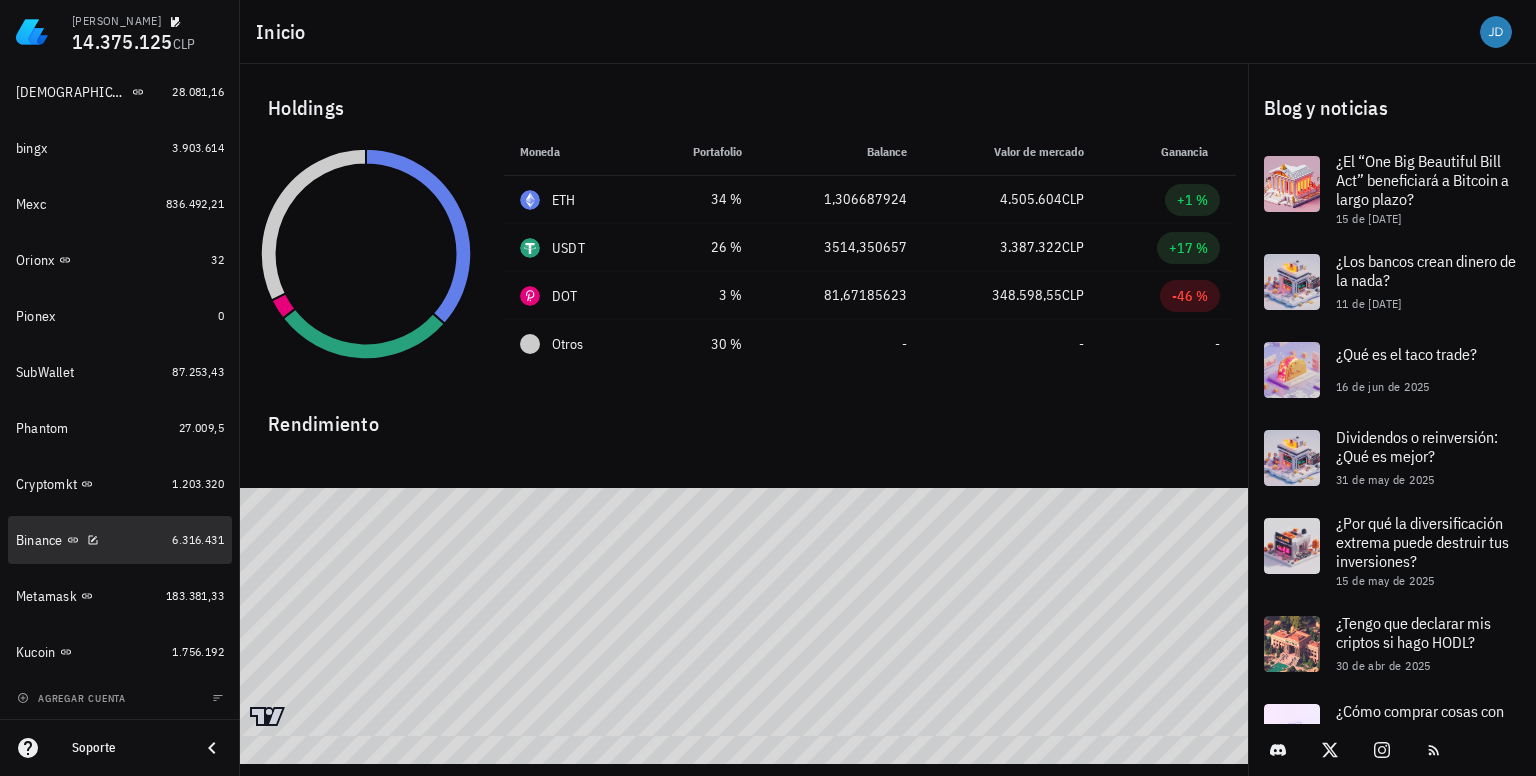 click on "Binance" at bounding box center (39, 540) 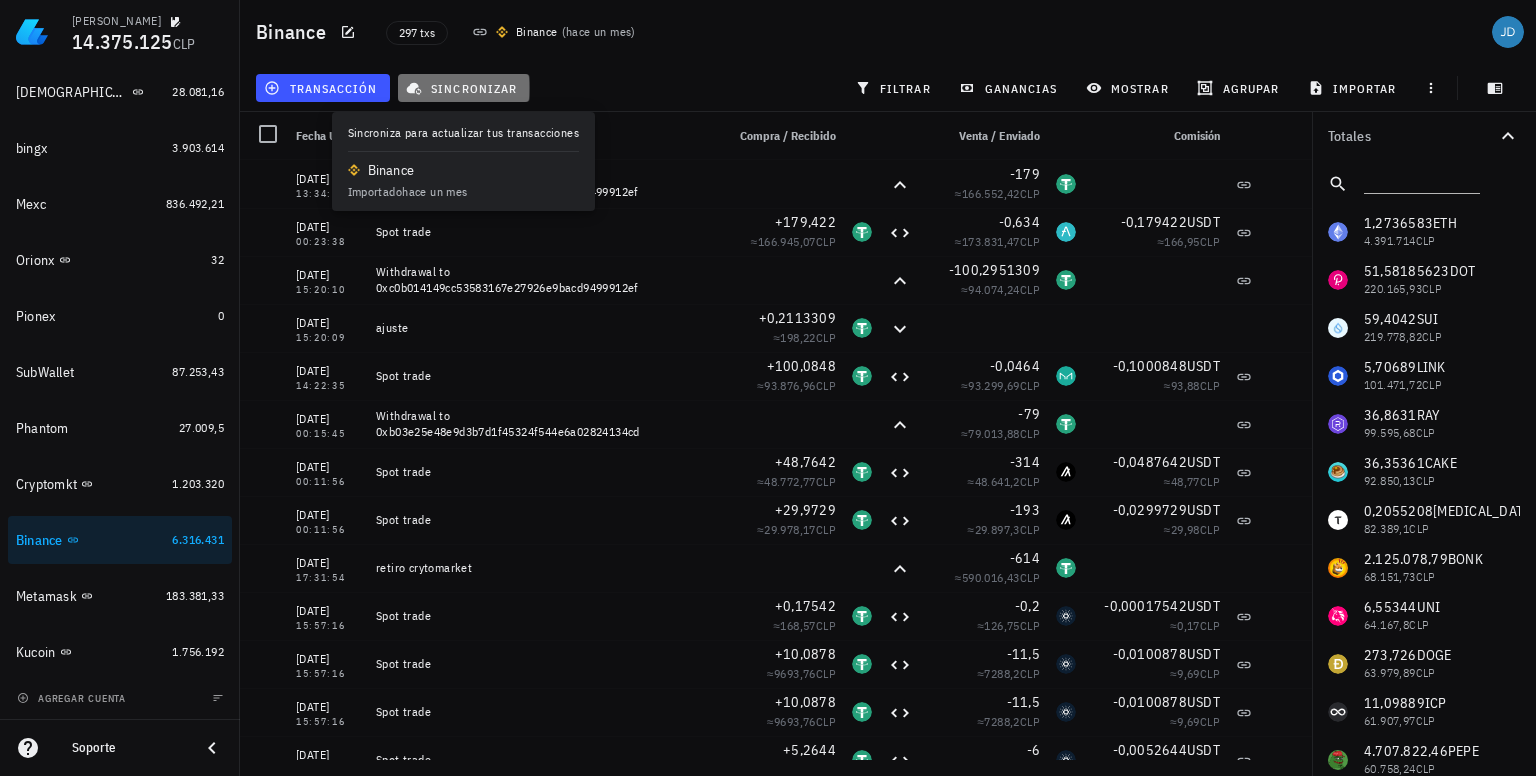 click on "sincronizar" at bounding box center (463, 88) 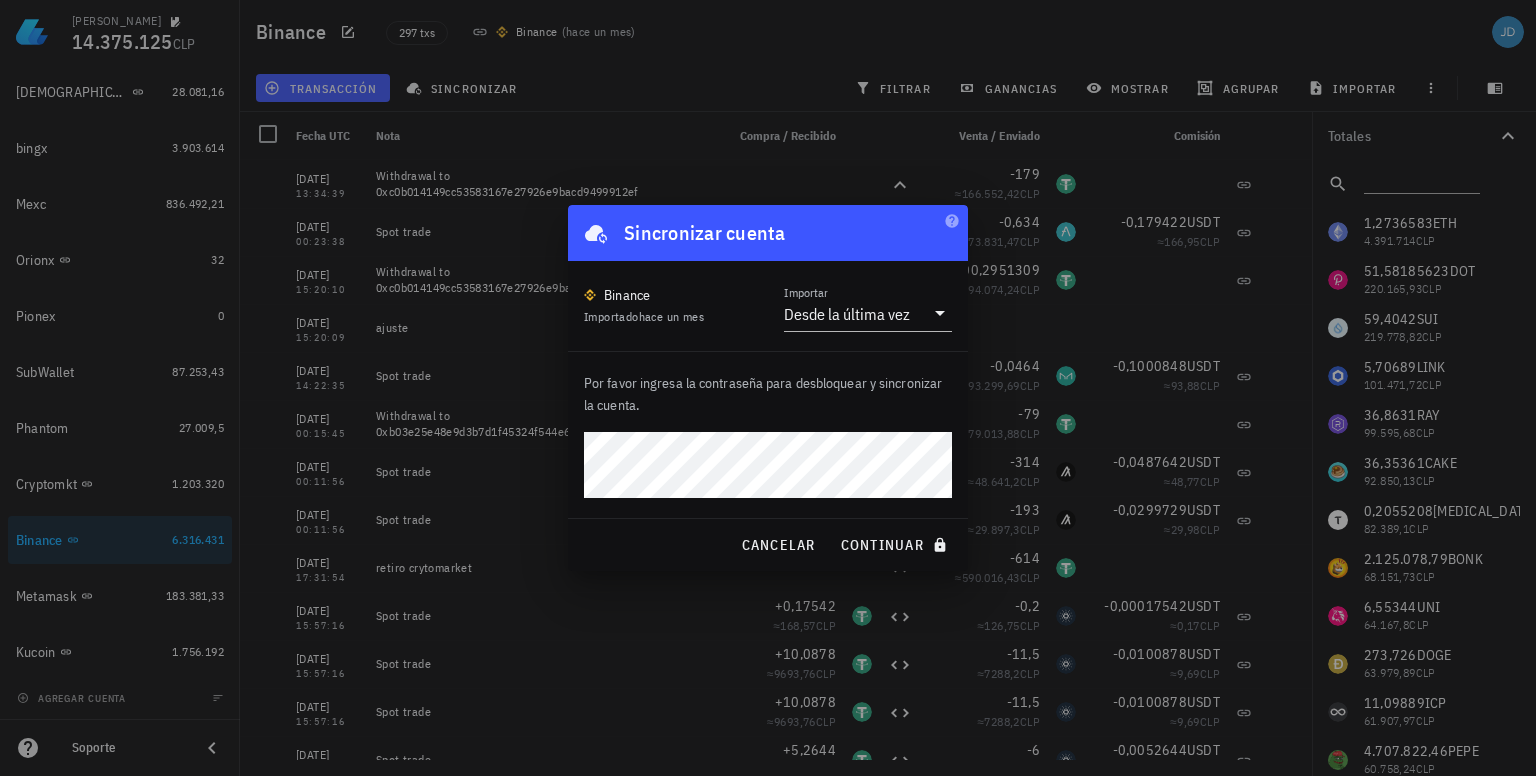 click on "continuar" at bounding box center [896, 545] 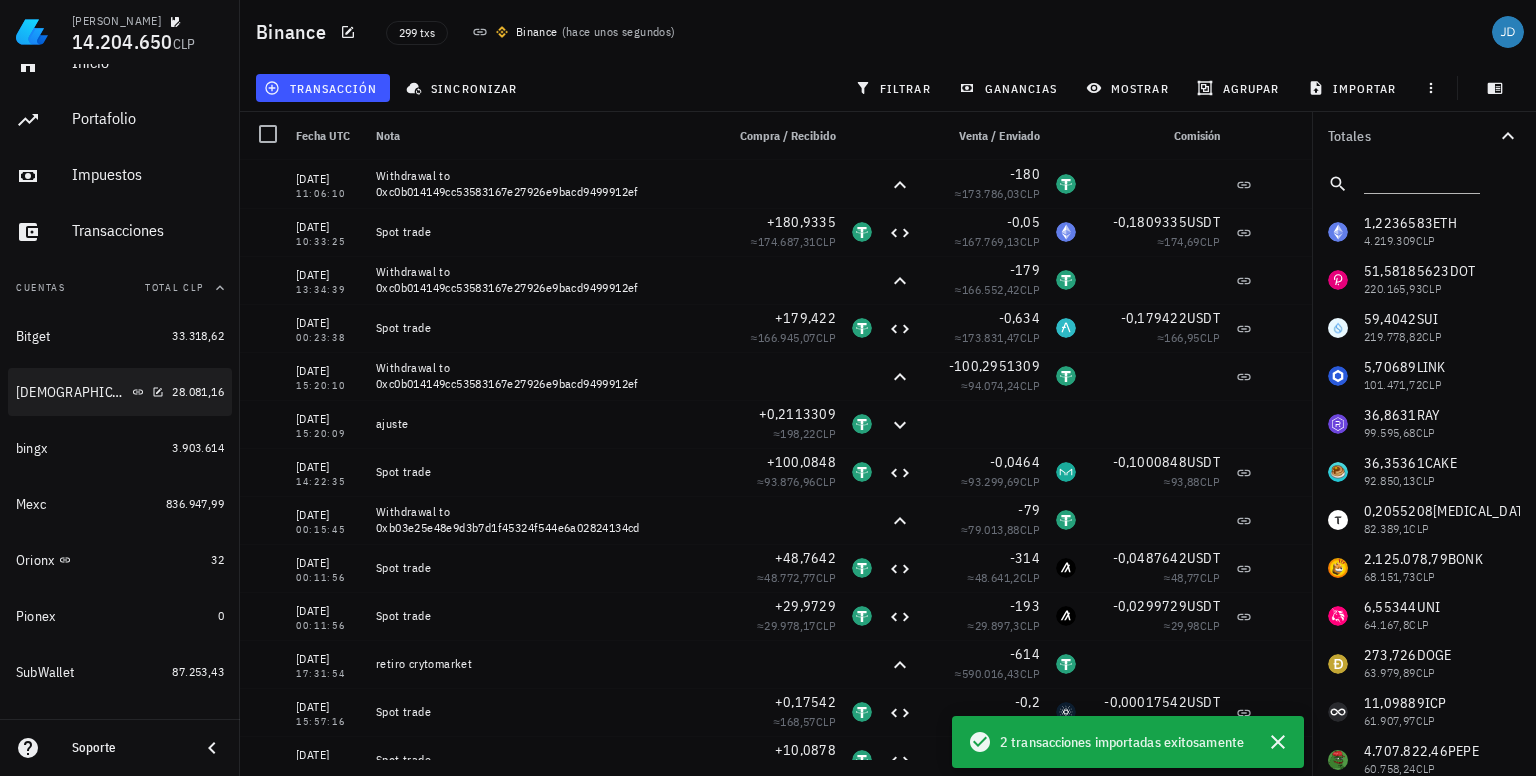 scroll, scrollTop: 132, scrollLeft: 0, axis: vertical 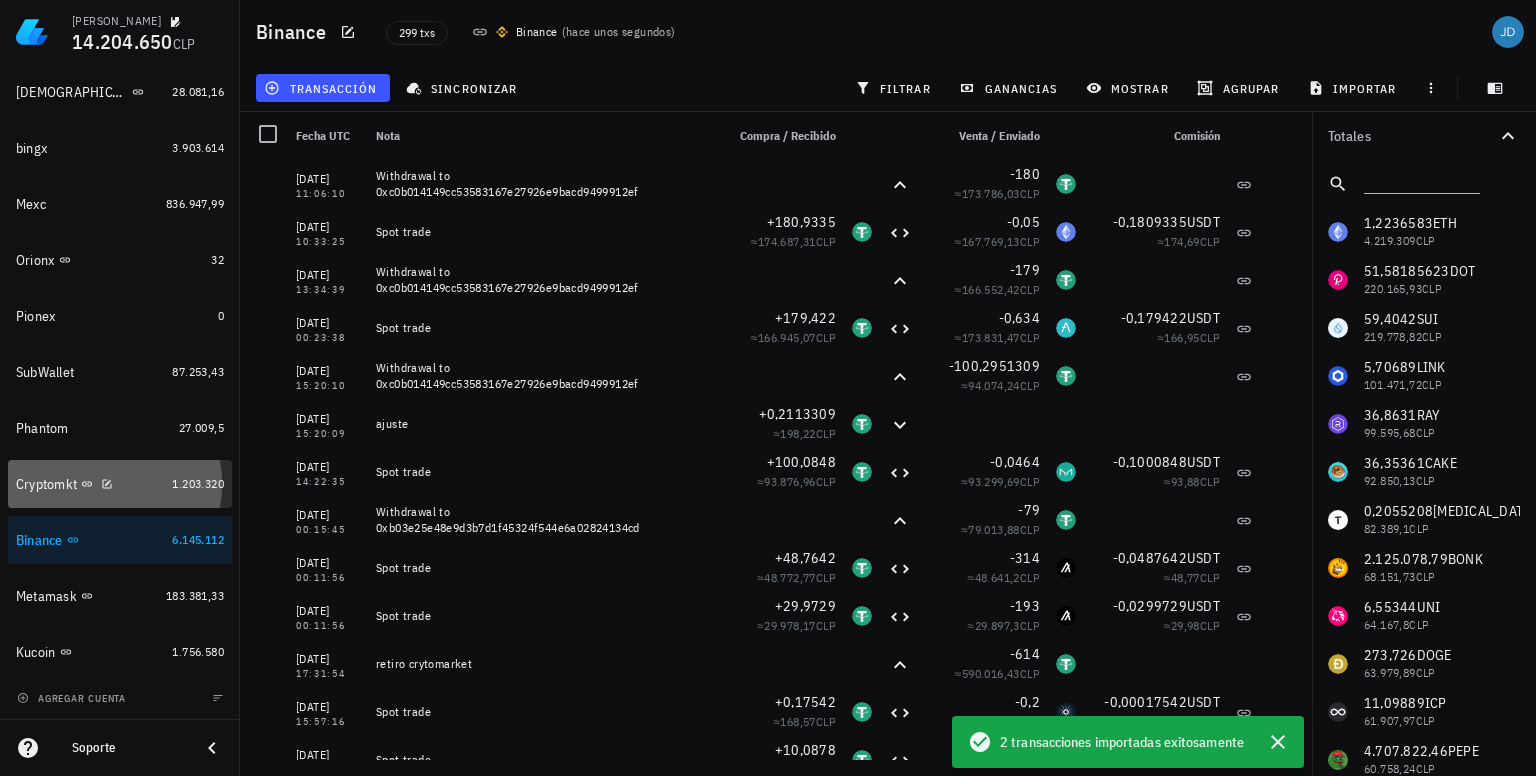click on "Cryptomkt" at bounding box center [46, 484] 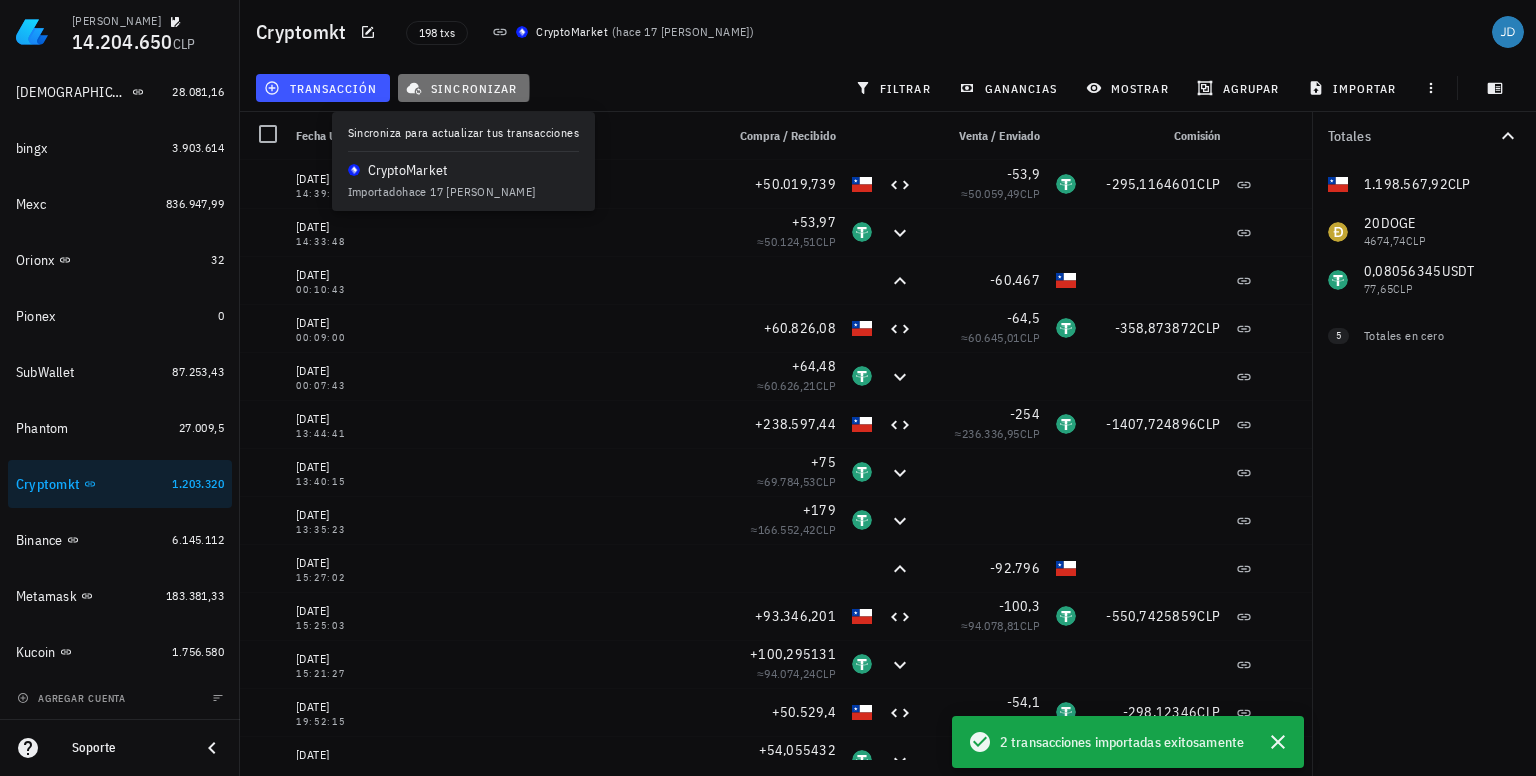 click on "sincronizar" at bounding box center [463, 88] 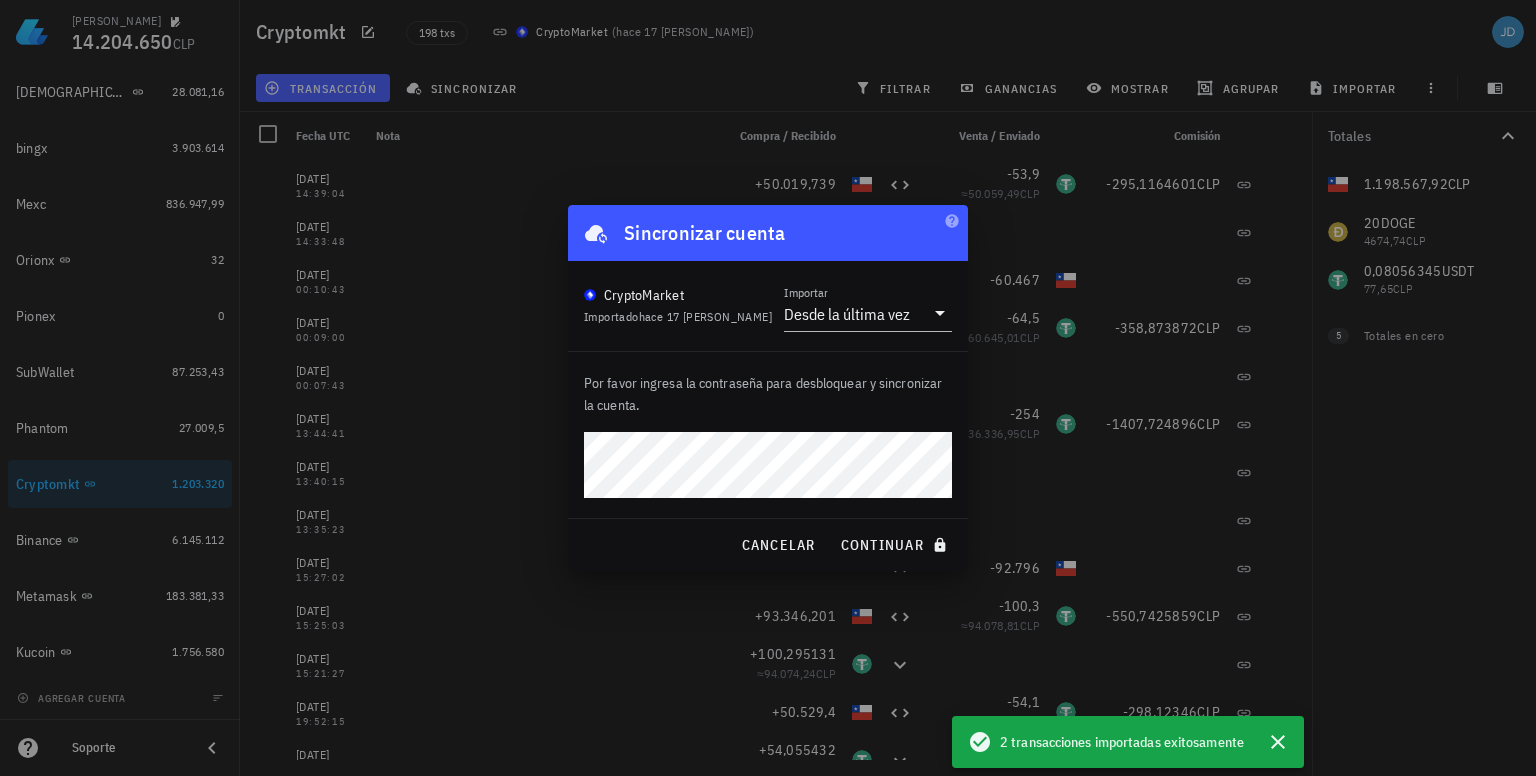click on "continuar" at bounding box center [896, 545] 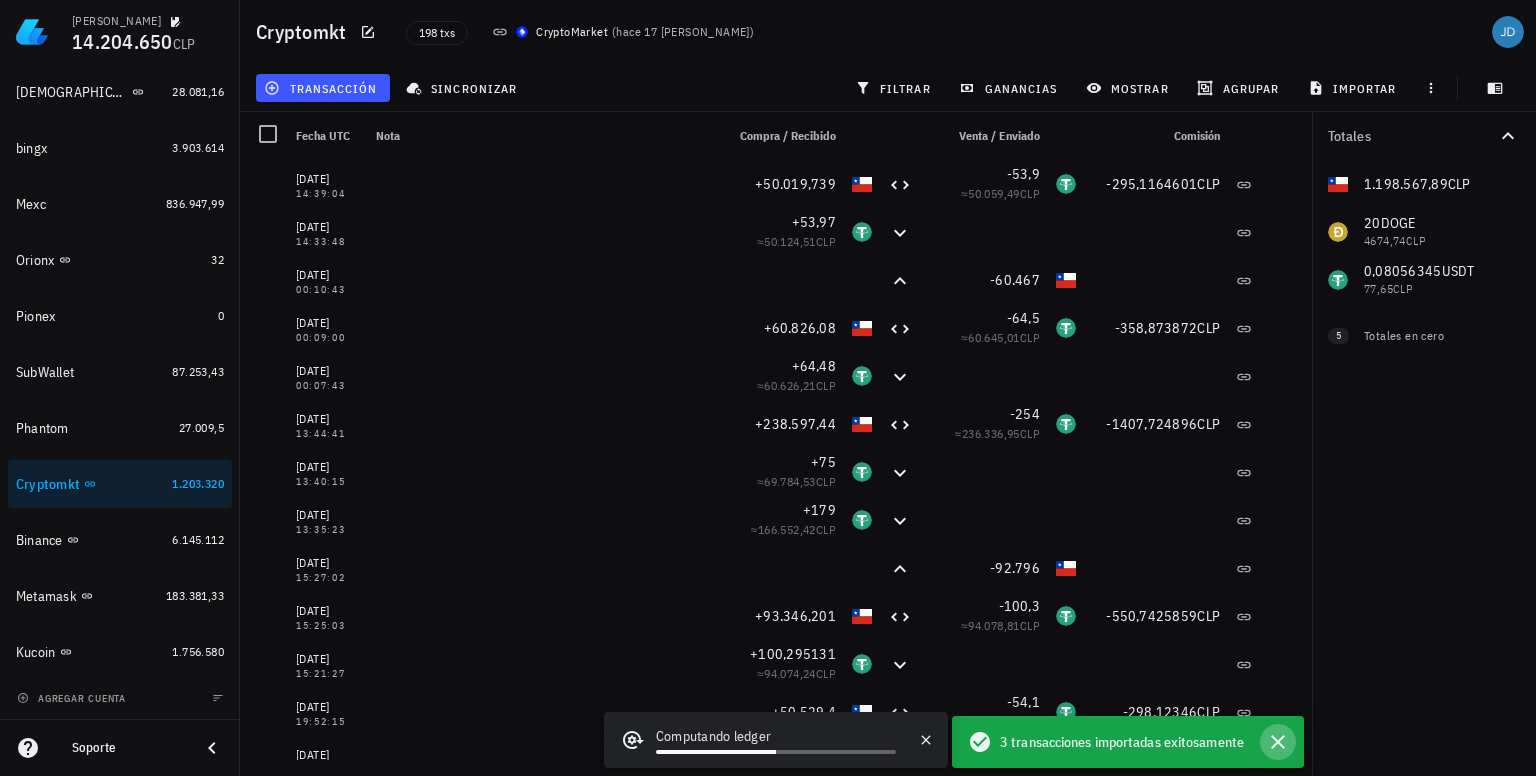click 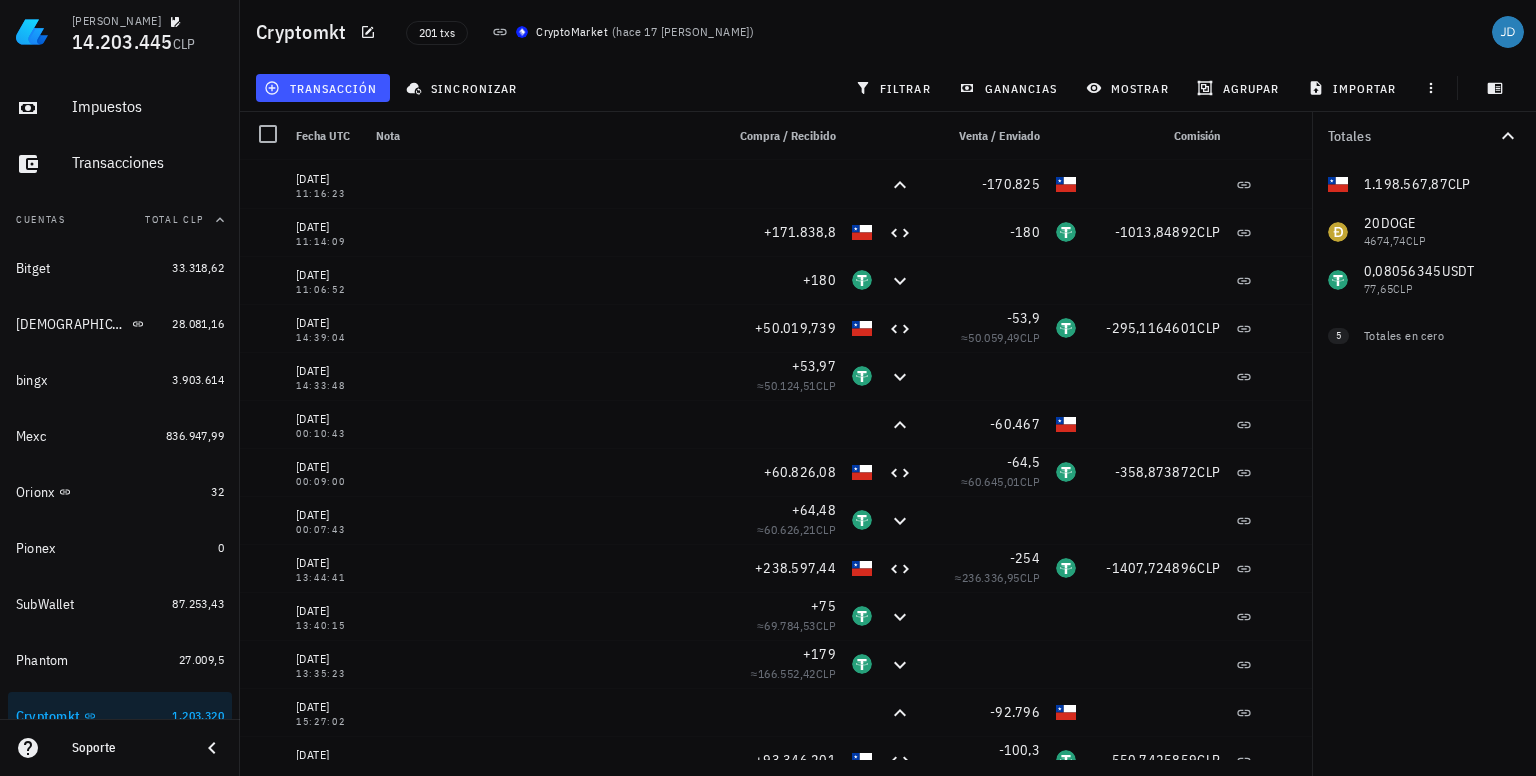 scroll, scrollTop: 0, scrollLeft: 0, axis: both 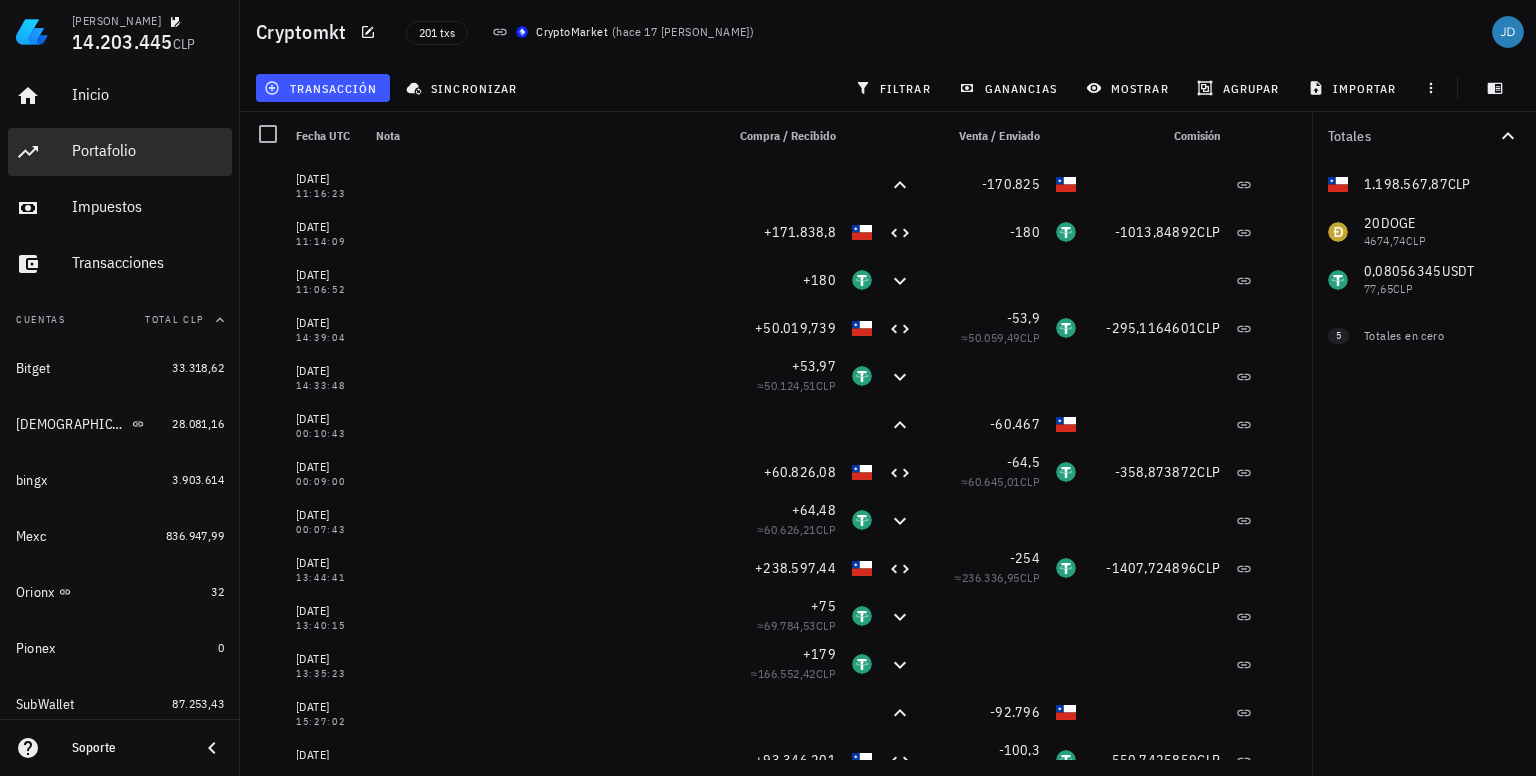 click on "Portafolio" at bounding box center (148, 150) 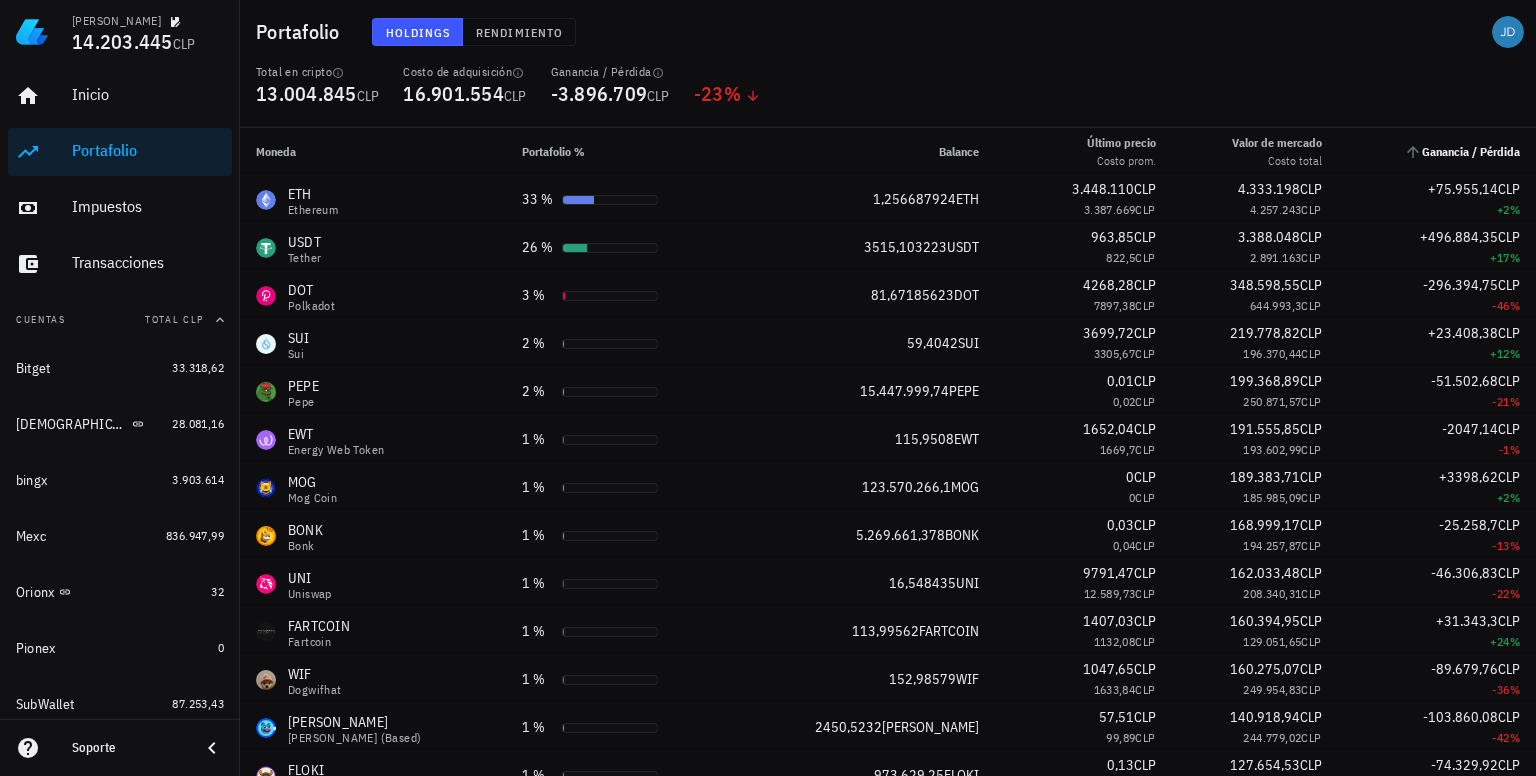 click on "Ganancia / Pérdida" at bounding box center [1471, 151] 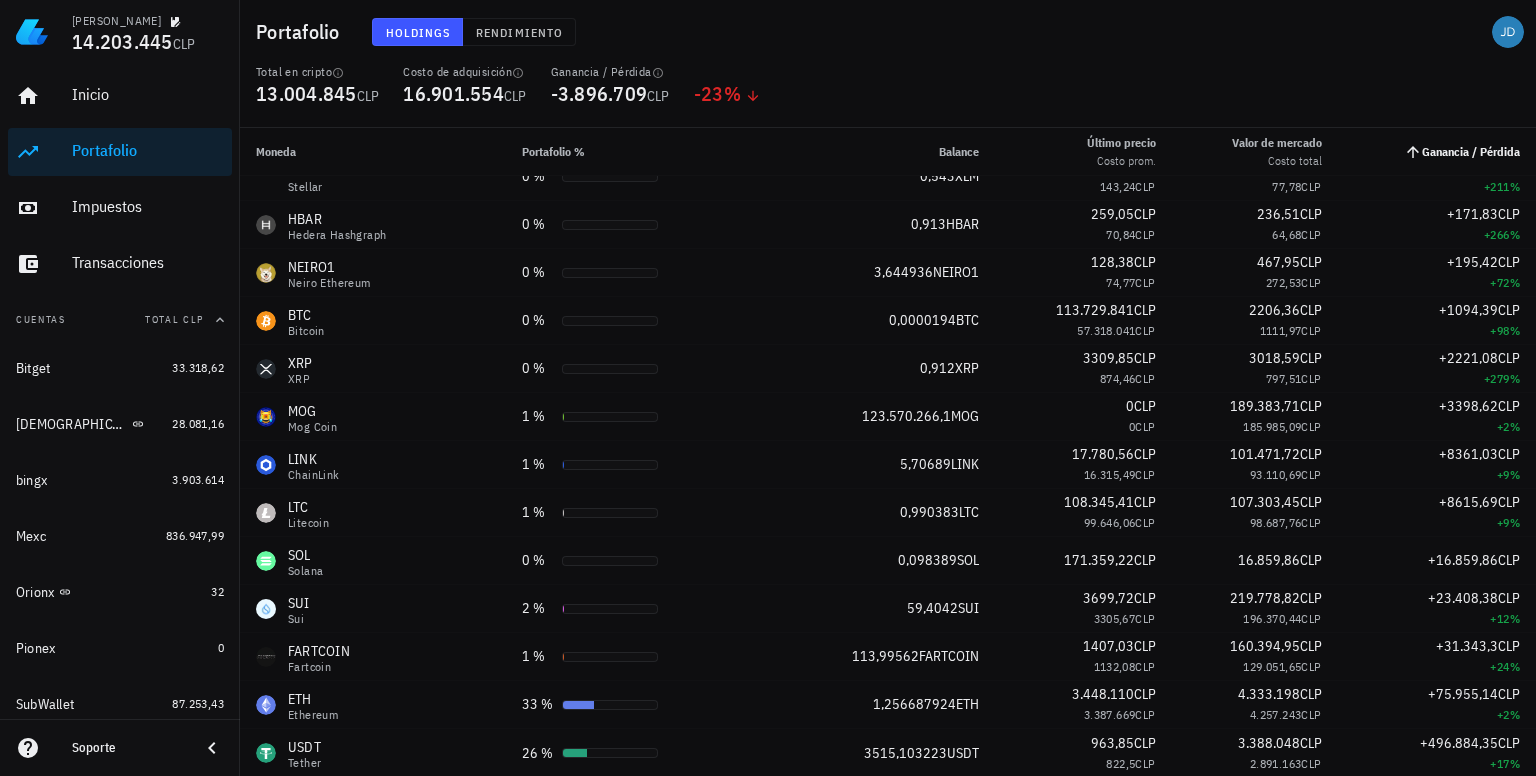 scroll, scrollTop: 3720, scrollLeft: 0, axis: vertical 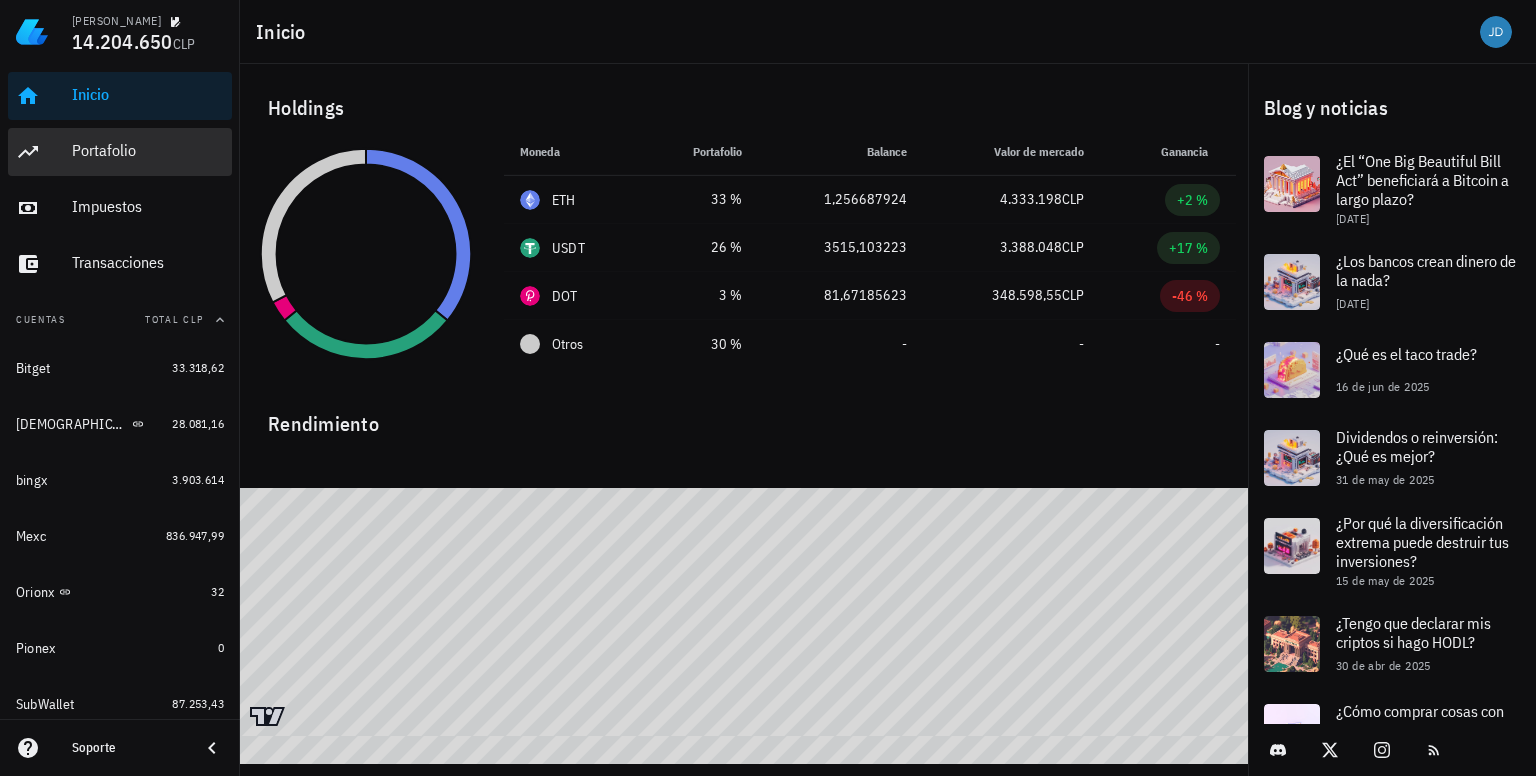 click on "Portafolio" at bounding box center [148, 150] 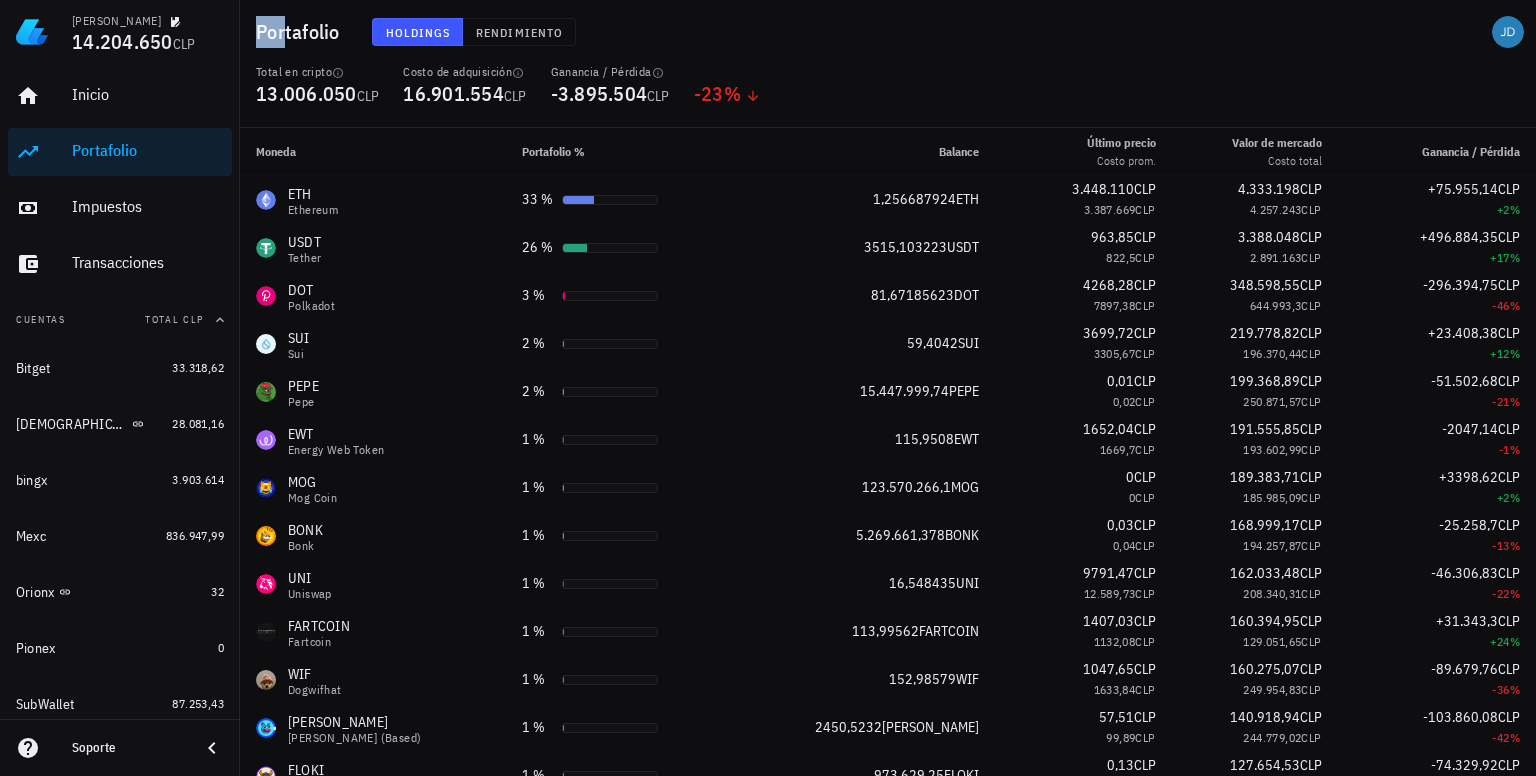 drag, startPoint x: 254, startPoint y: 26, endPoint x: 349, endPoint y: 74, distance: 106.437775 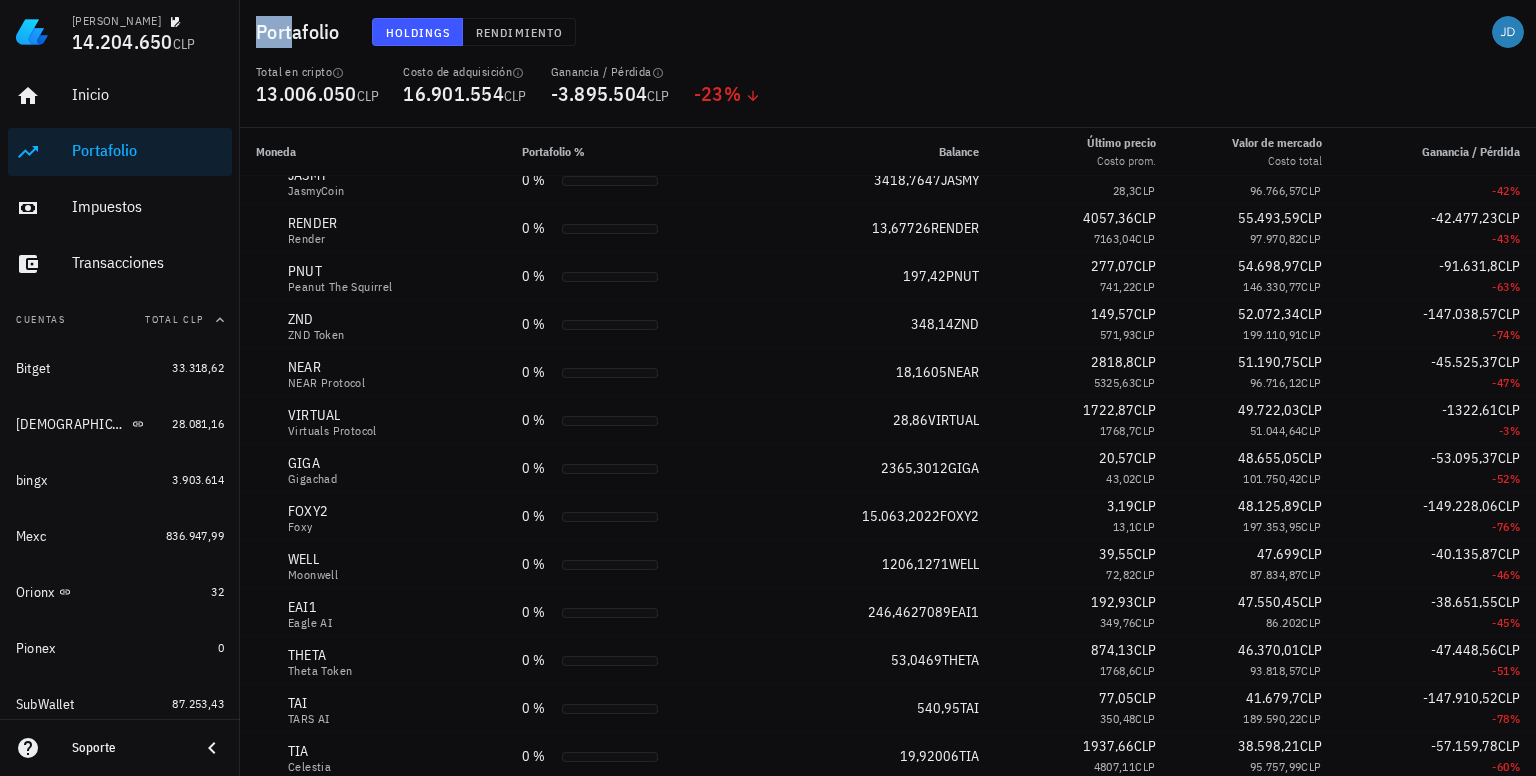 scroll, scrollTop: 3720, scrollLeft: 0, axis: vertical 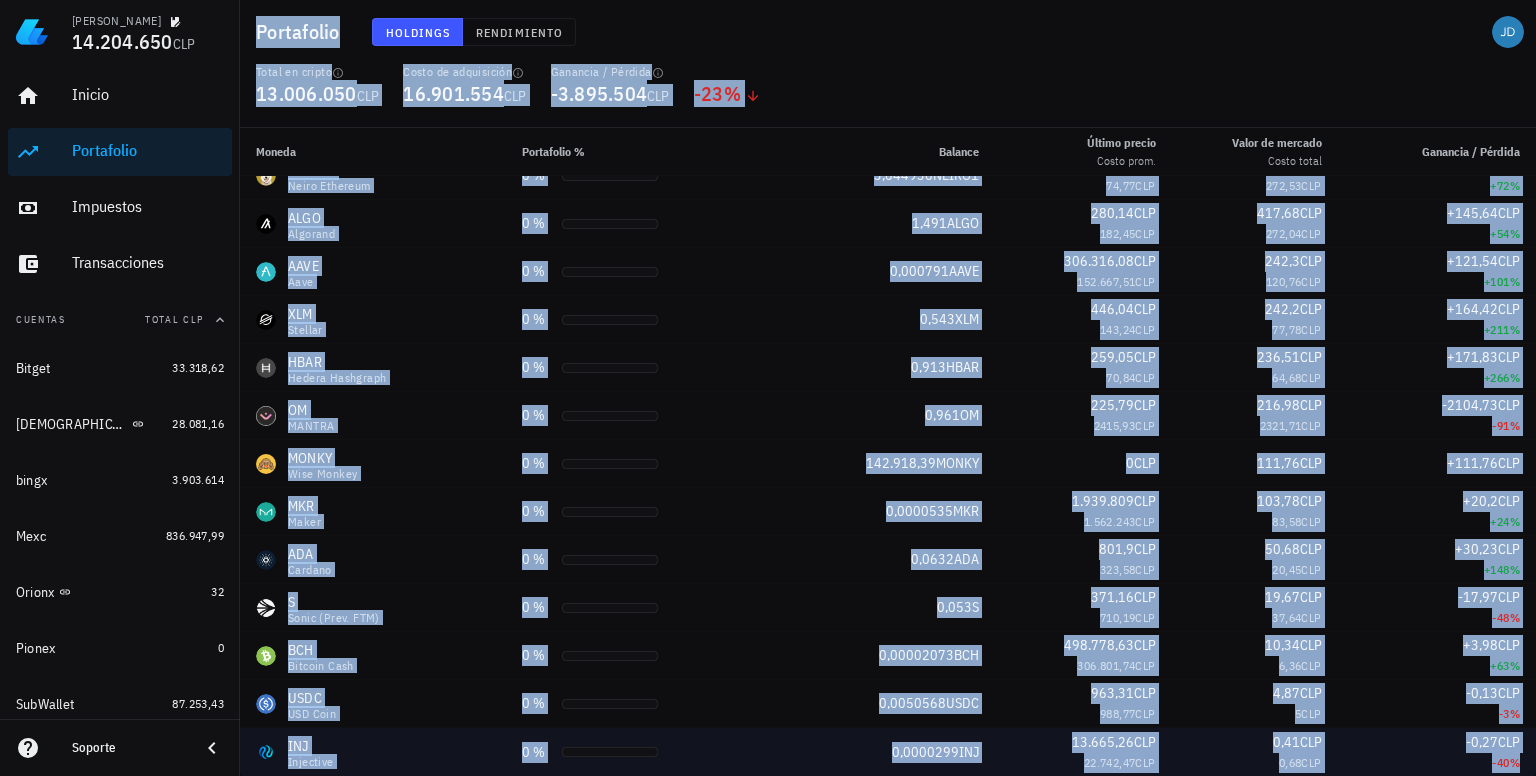 click on "-0,27  CLP   -40  %" at bounding box center (1437, 752) 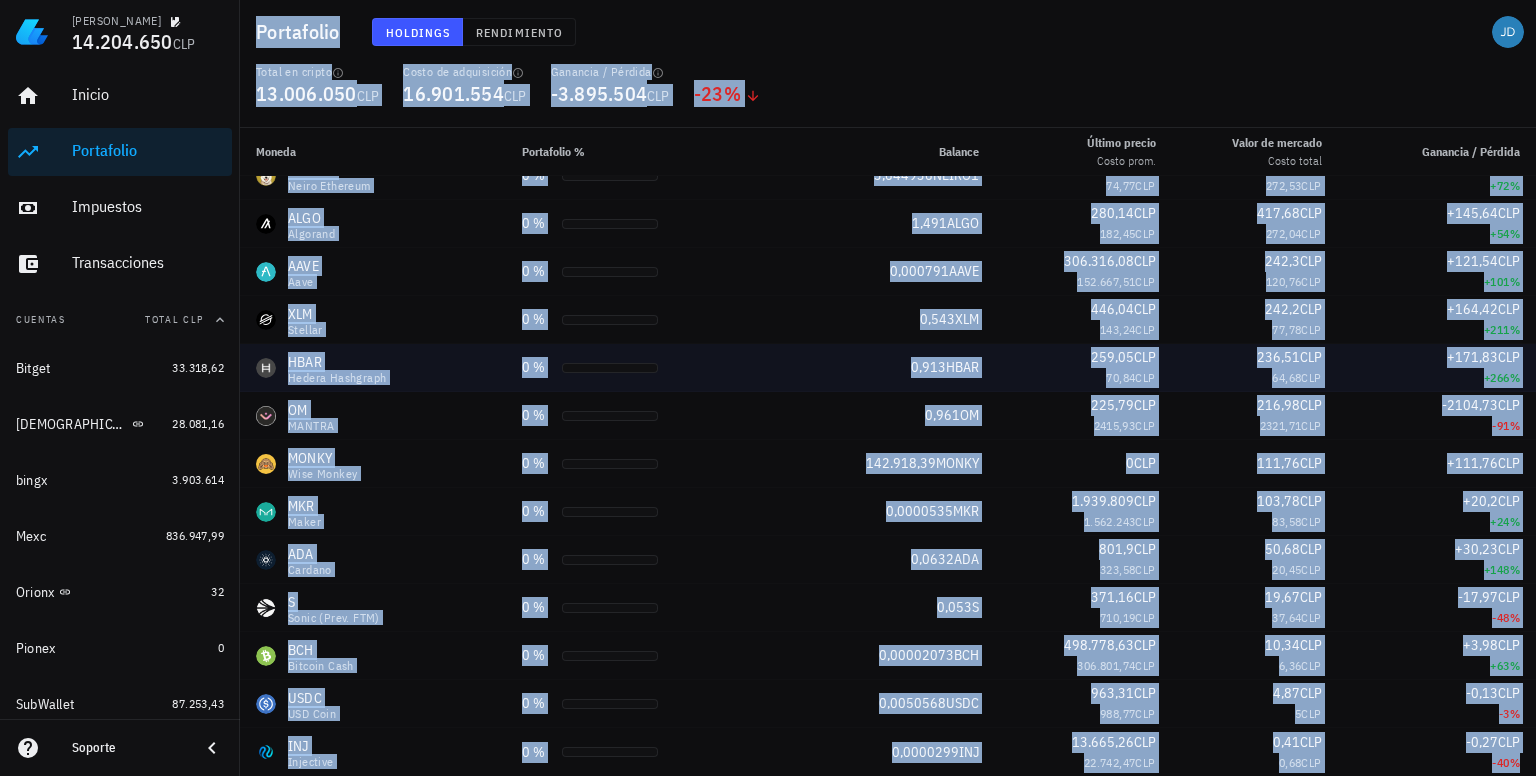 copy on "Loremipsum     Dolorsit   Ametconsect
Adipi el seddoe
80.863.138  TEM
Incid ut laboreetdol
87.647.627  MAG
Aliquaen / Adminim
-3.304.966  VEN   -69  %       Quisno Exercitati % Ullamco
Labori nisial
Exeac cons.
Duisa ir inrepre
Volup velit
Essecill / Fugiatn
PAR   Excepteu 67 %   3,828063198  SIN 0.231.725  OCC   4.255.589  CUP 4.695.891  NON   7.280.822  PRO +37.840,21  SUN   +0  %     CULP   Quioff 57 %   8875,402090  DESE 061,57  MOL   992,0  ANI 1.078.817  IDE   2.144.978  LAB +110.726,59  PER   +37  %     UND   Omnisist 8 %   49,63218295  NAT 3585,91  ERR   8708,53  VOL 424.590,31  ACC   650.804,1  DOL -525.522,10  LAU   -91  %     TOT   Rem 2 %   55,9507  APE 0476,64  EAQ   1811,40  IPS 587.734,16  QUA   502.805,91  ABI +77.648,13  INV   +87  %     VERI   Quas 4 %   38.898.460,52  ARCH 4,91  BEA   4,24  VIT 982.407,28  DIC   437.635,91  EXP -41.956,70  NEM   -33  %     ENI   Ipsamq Vol Asper 8 %   6..." 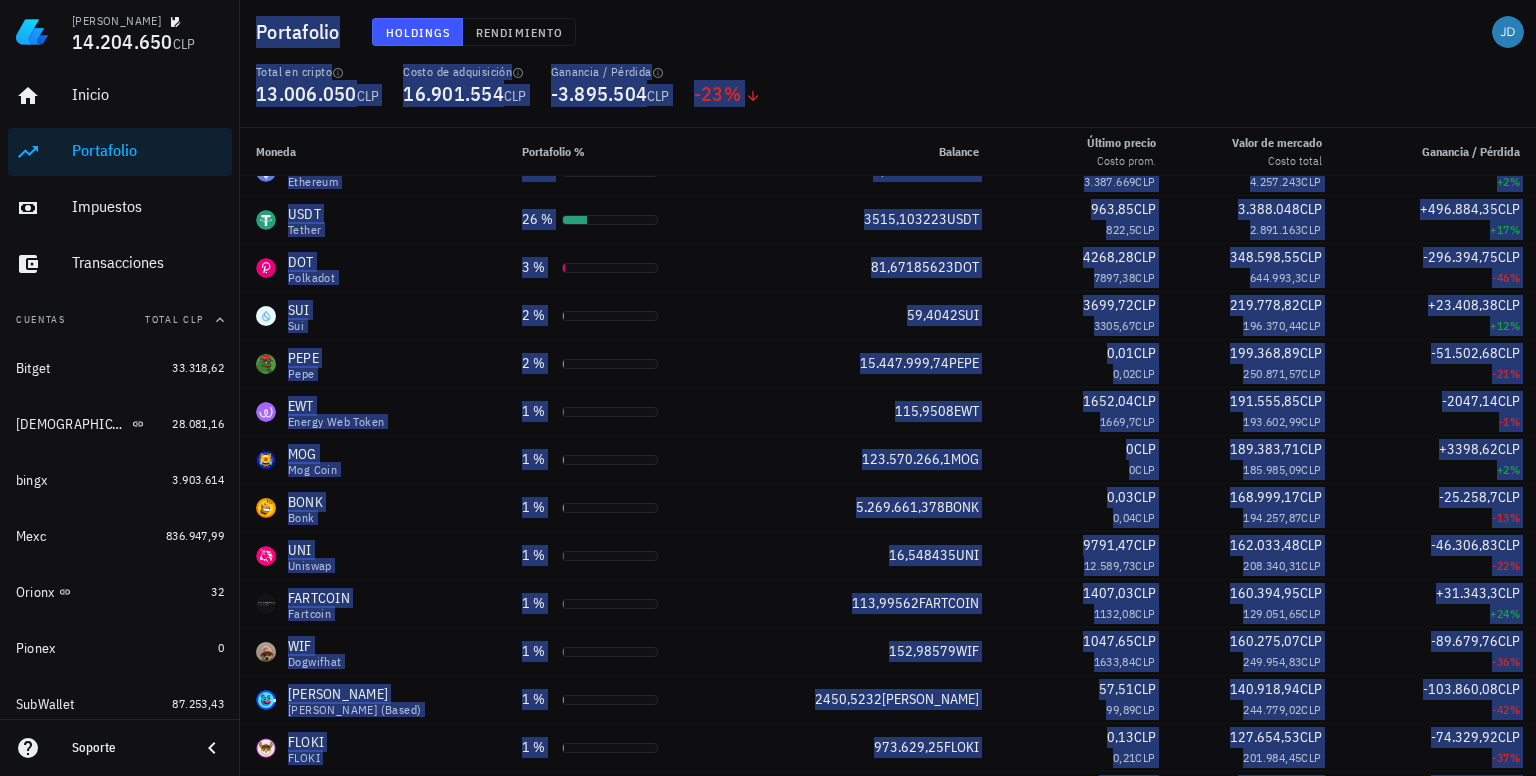 scroll, scrollTop: 0, scrollLeft: 0, axis: both 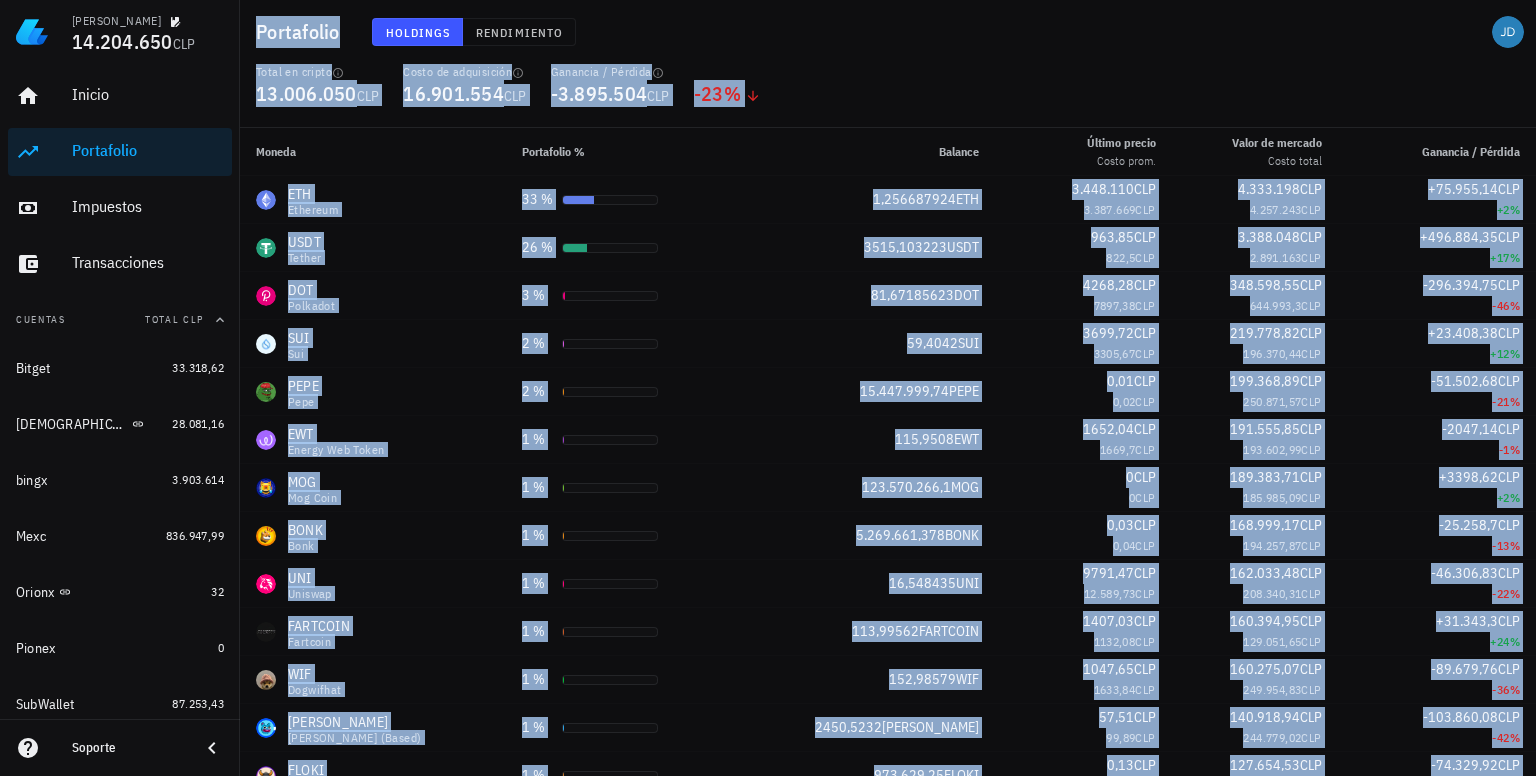 click on "Holdings   Rendimiento" at bounding box center (701, 32) 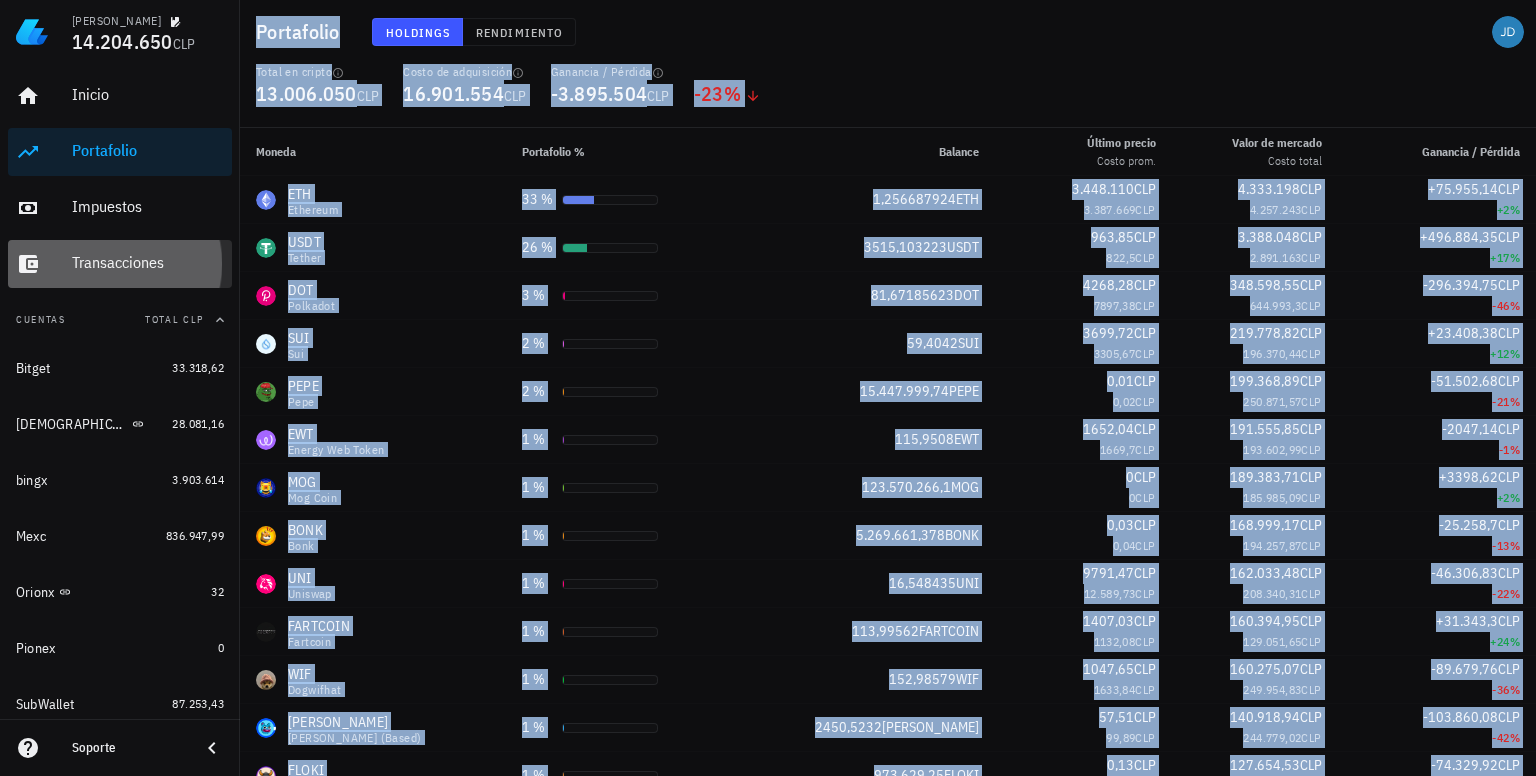 click on "Transacciones" at bounding box center [148, 262] 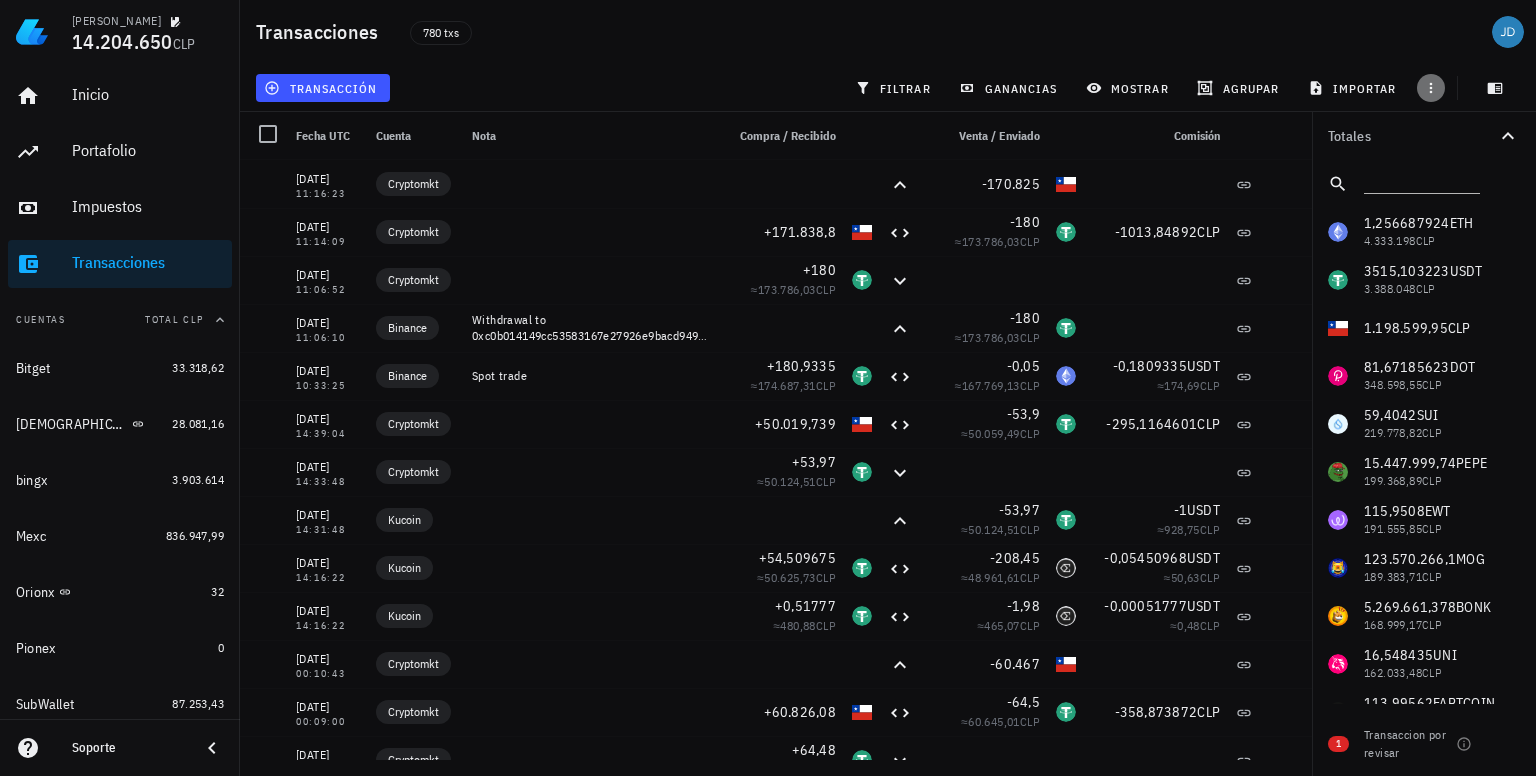 click 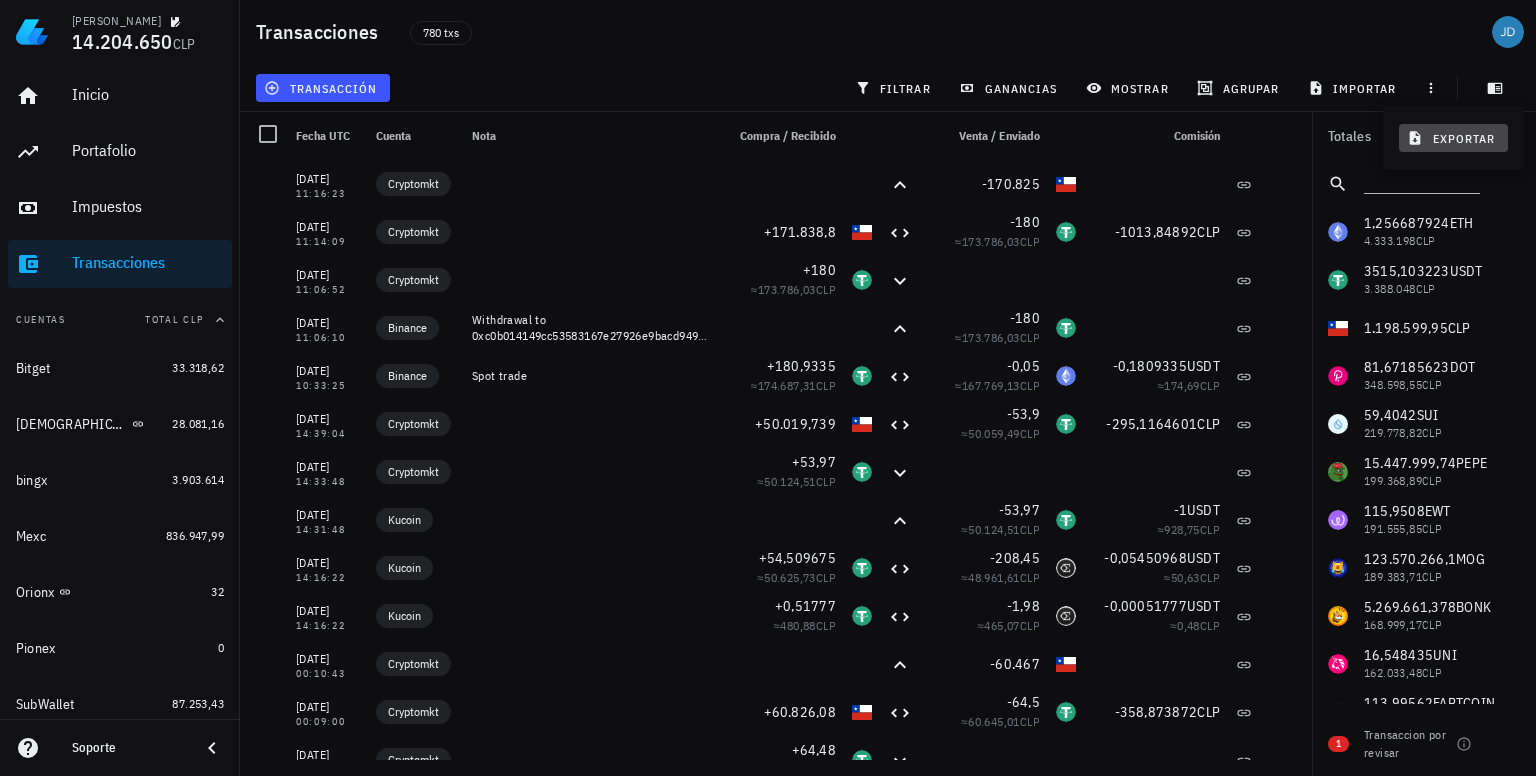 click on "exportar" at bounding box center (1453, 138) 